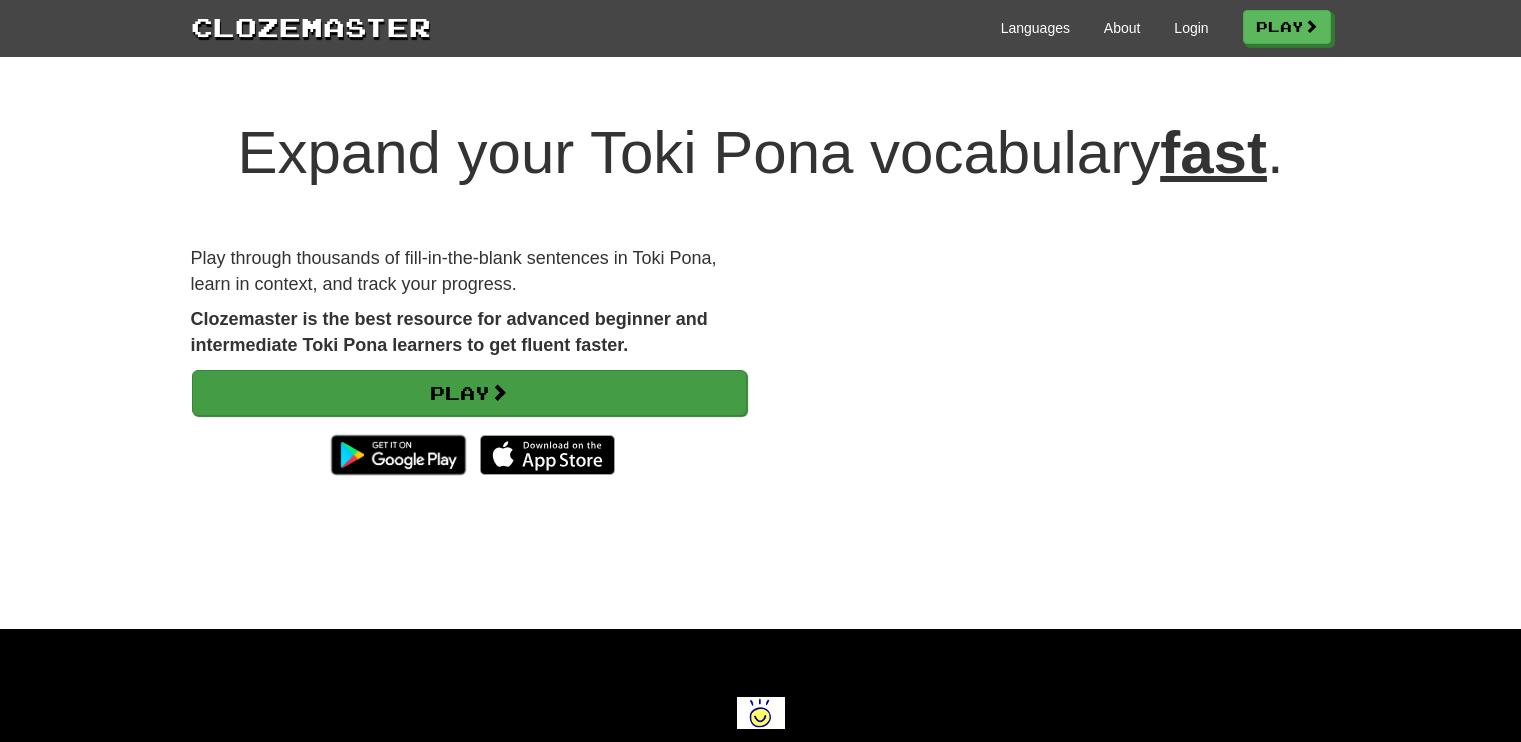 scroll, scrollTop: 0, scrollLeft: 0, axis: both 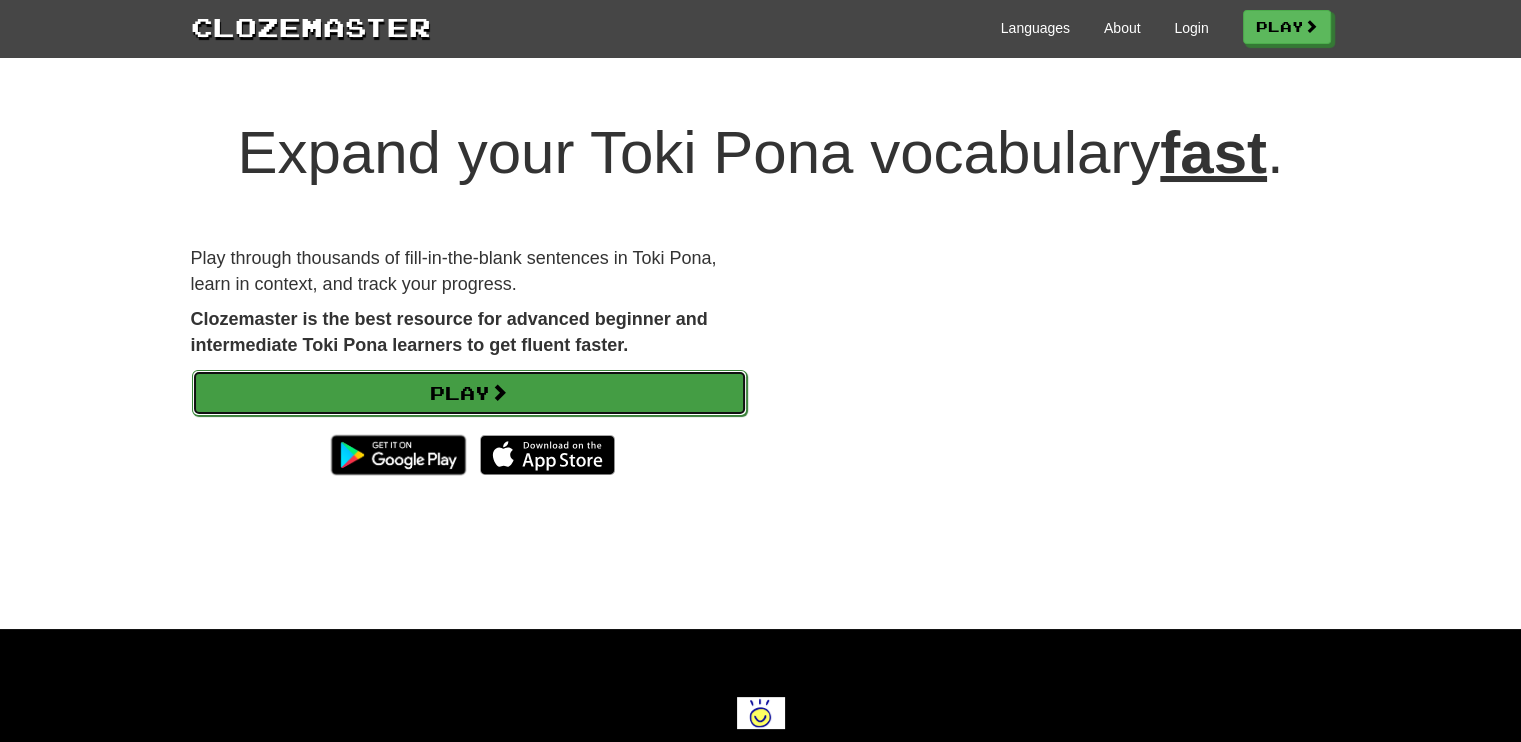 click at bounding box center (499, 392) 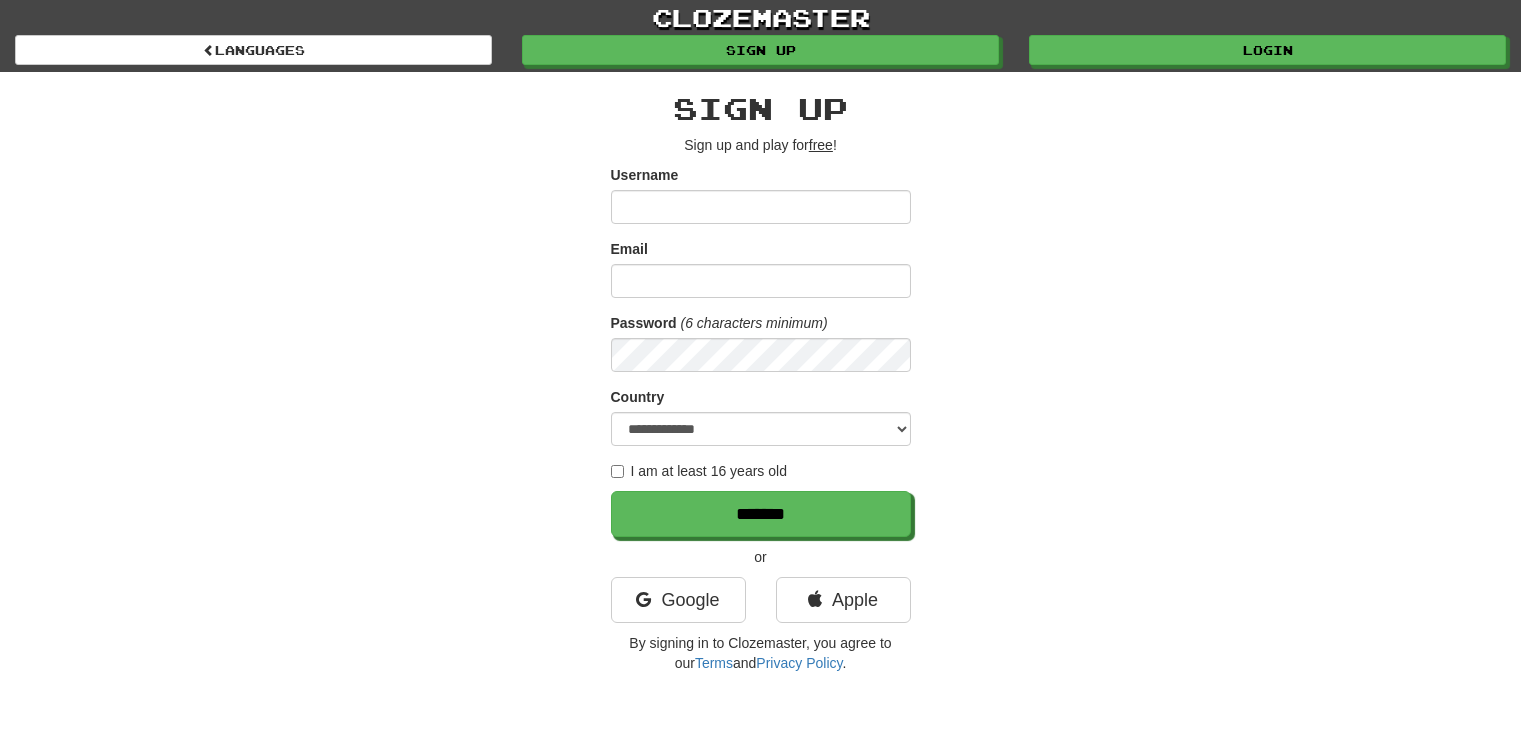scroll, scrollTop: 0, scrollLeft: 0, axis: both 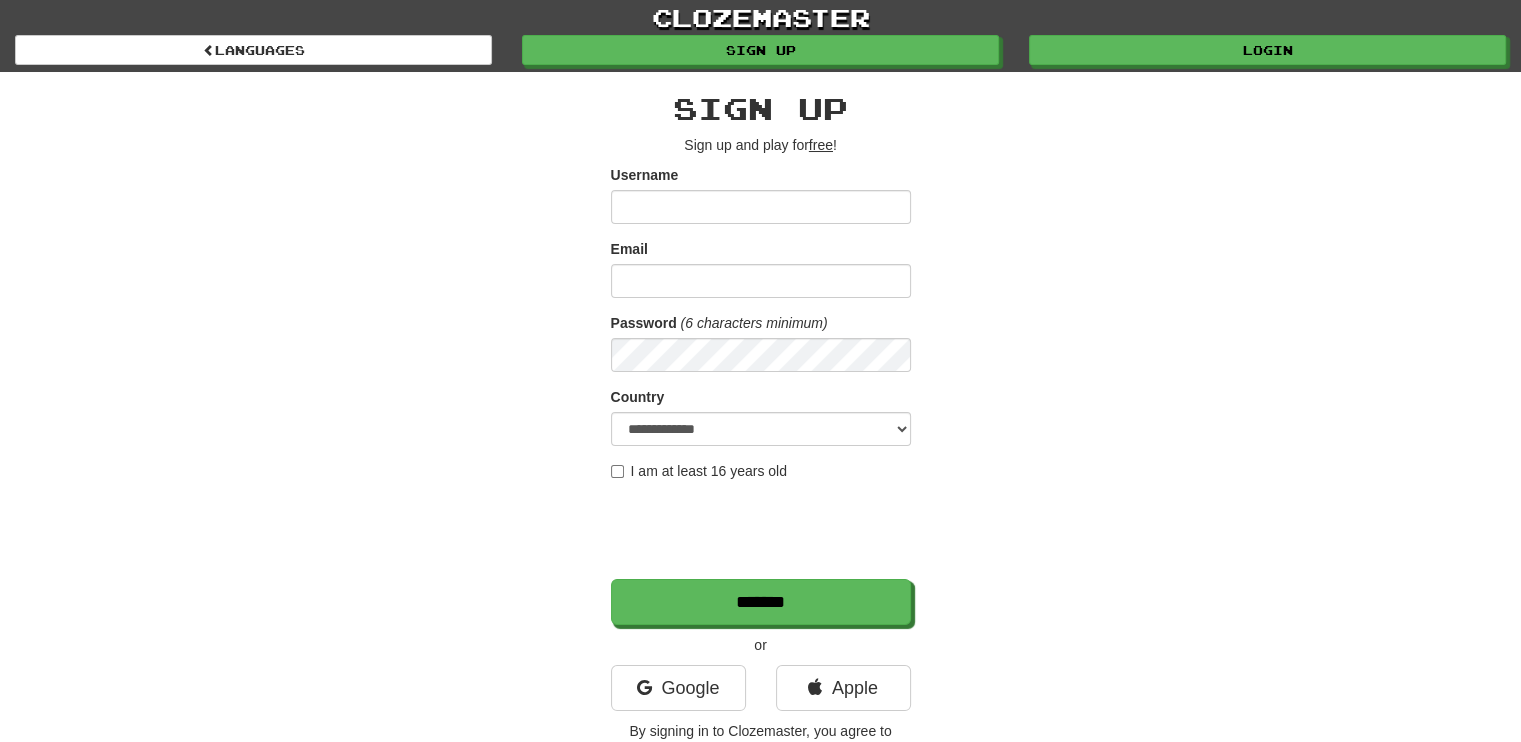type on "*******" 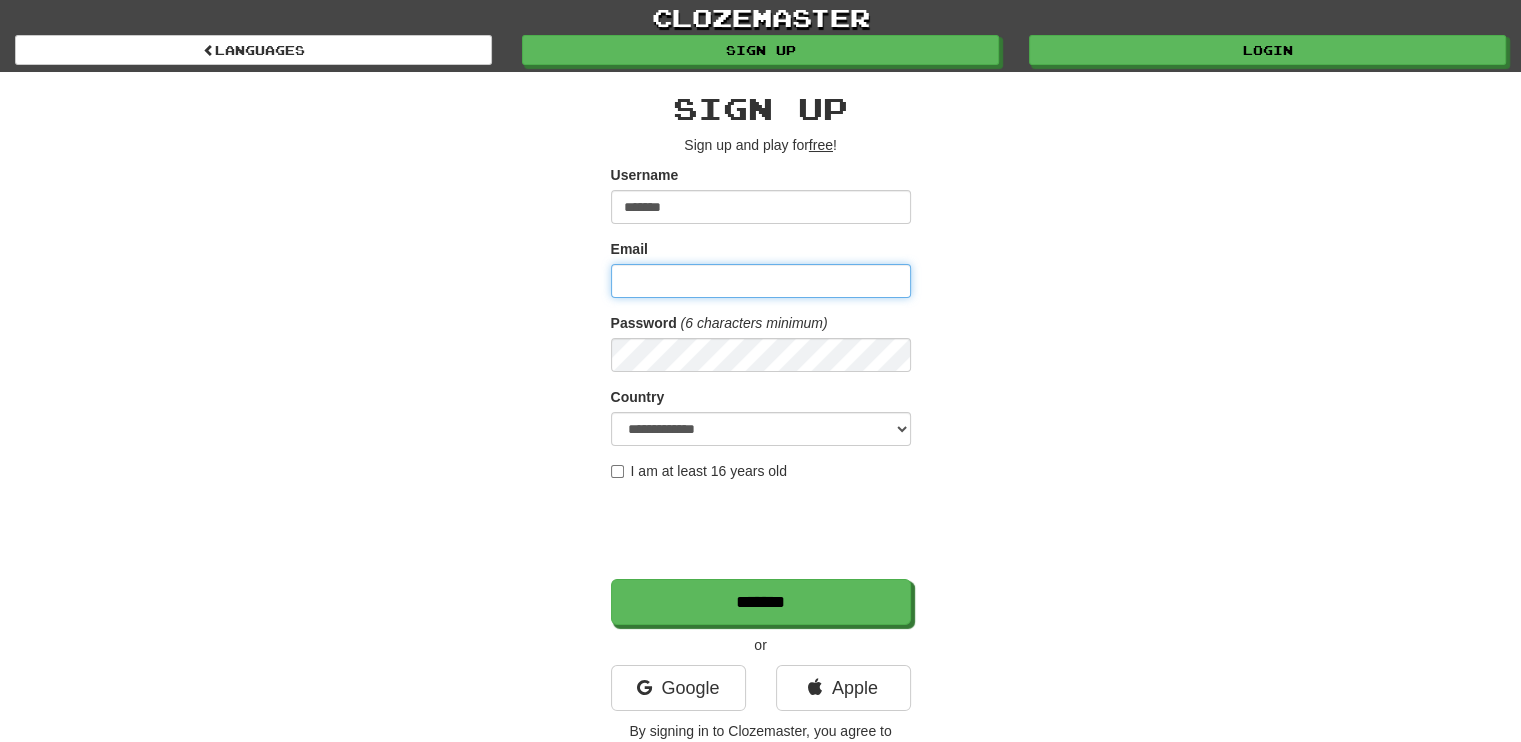 click on "Email" at bounding box center (761, 281) 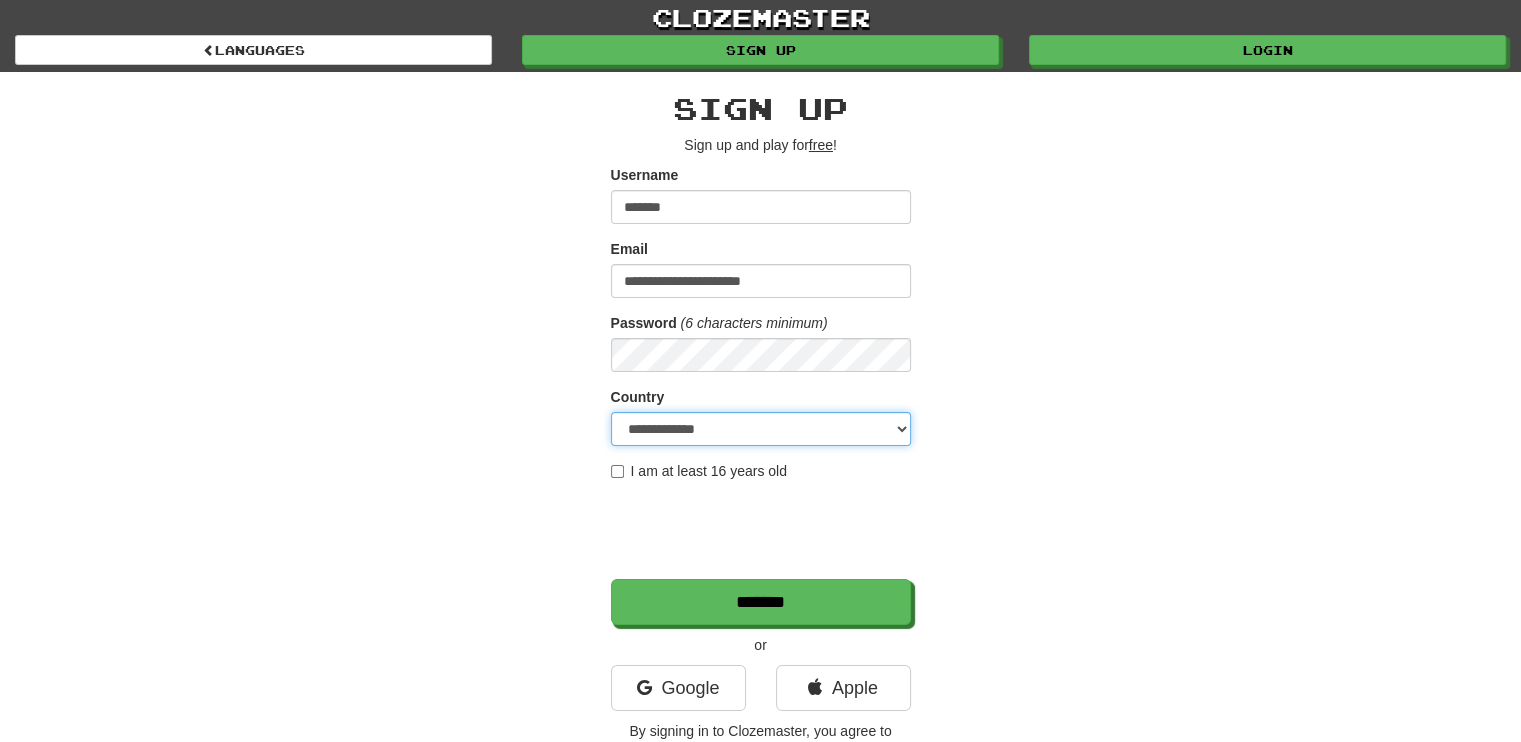 click on "**********" at bounding box center [761, 429] 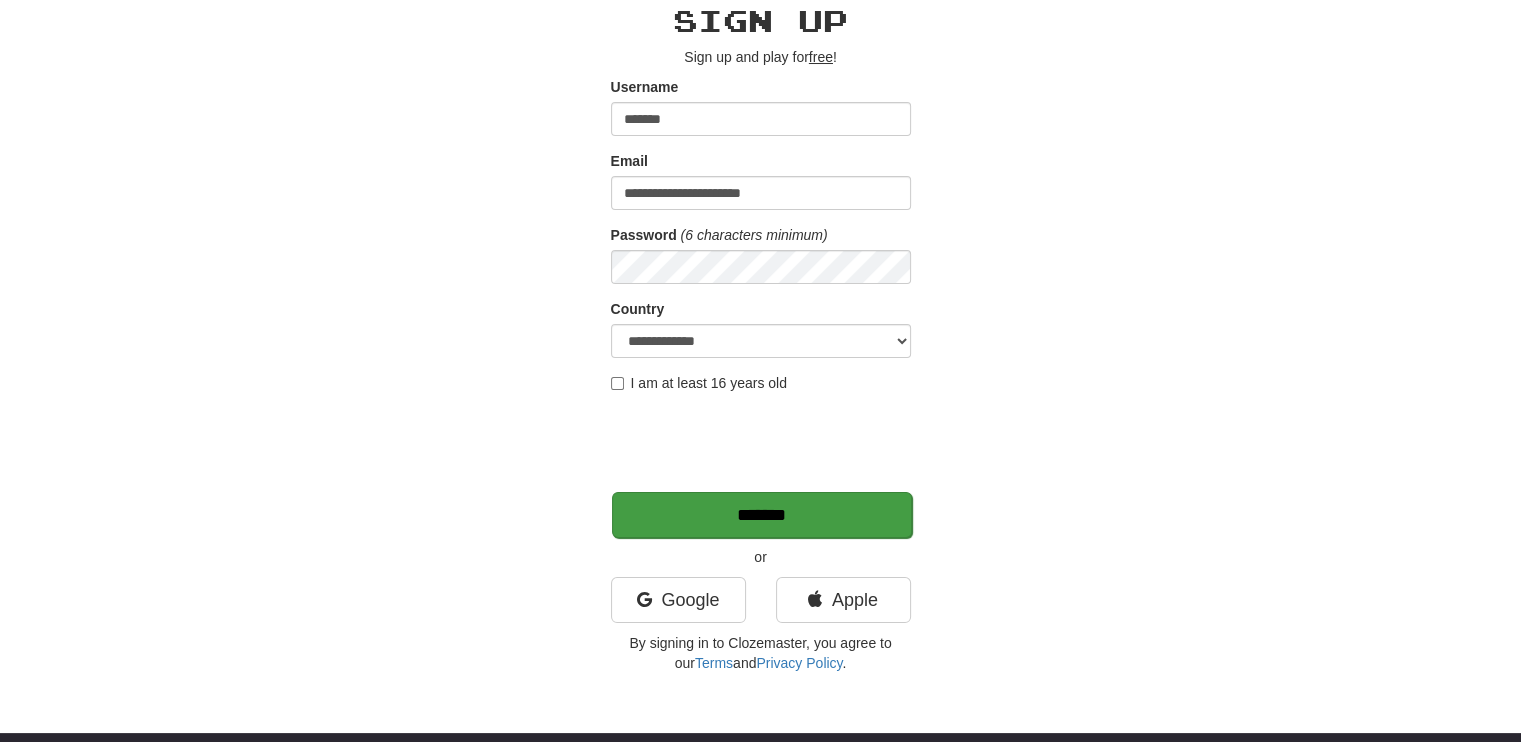 scroll, scrollTop: 104, scrollLeft: 0, axis: vertical 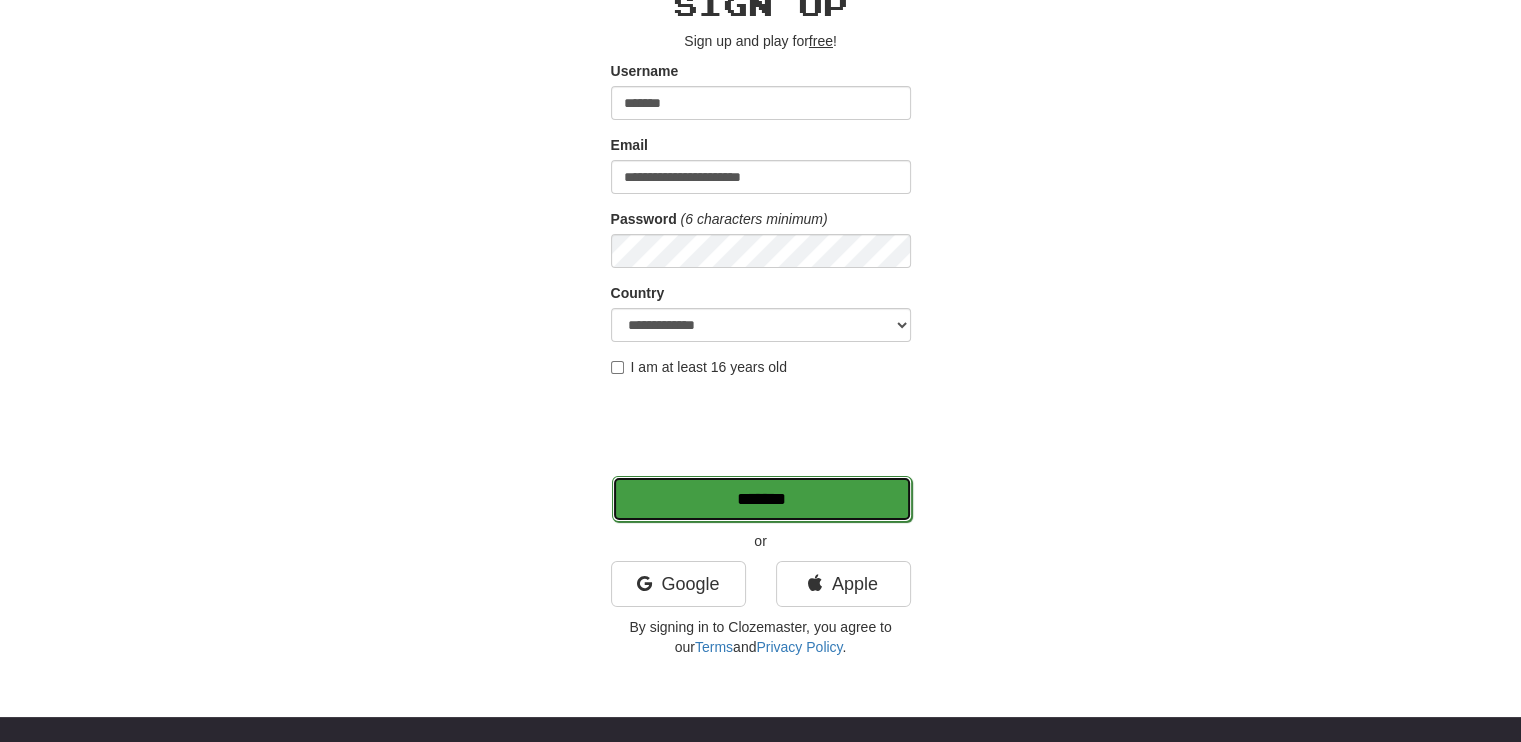 click on "*******" at bounding box center (762, 499) 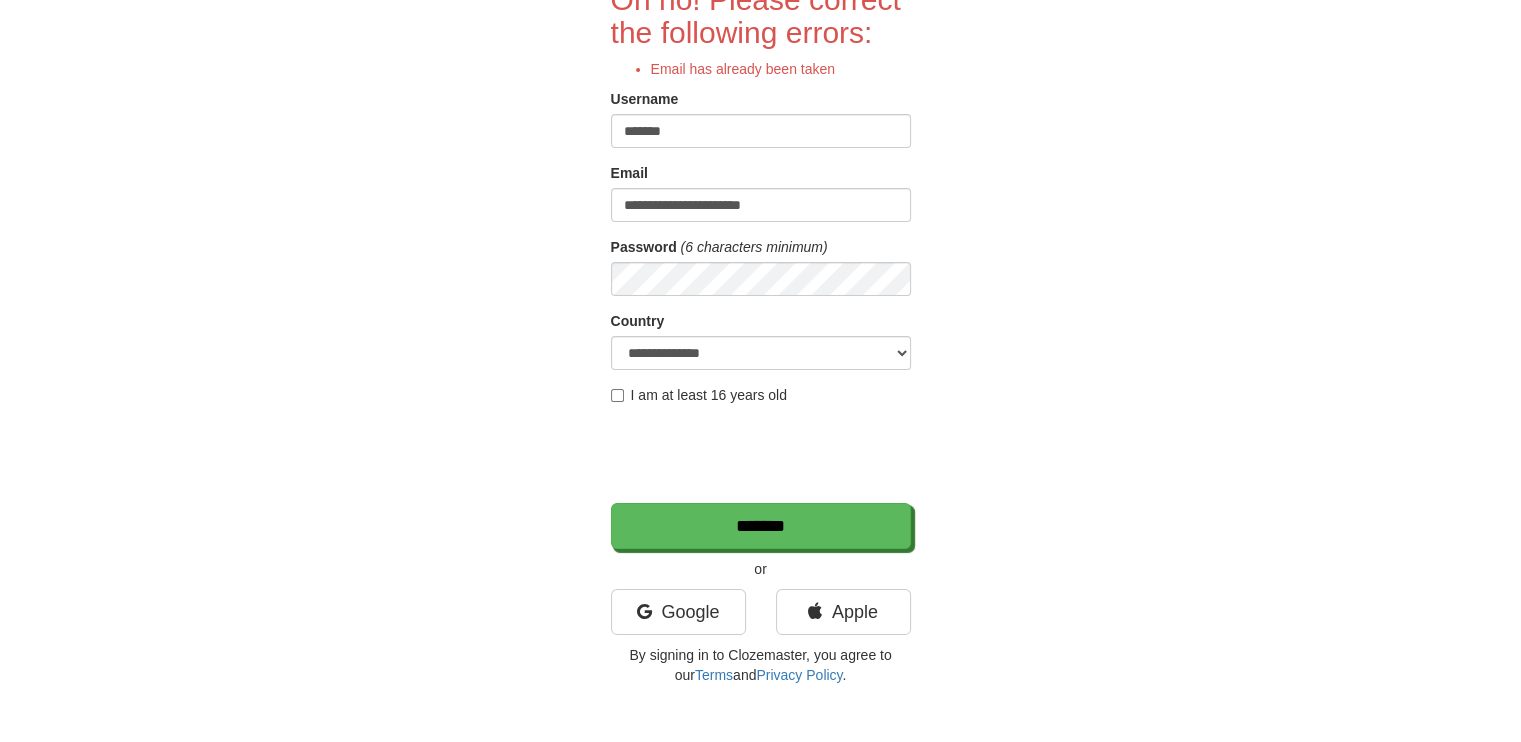 scroll, scrollTop: 400, scrollLeft: 0, axis: vertical 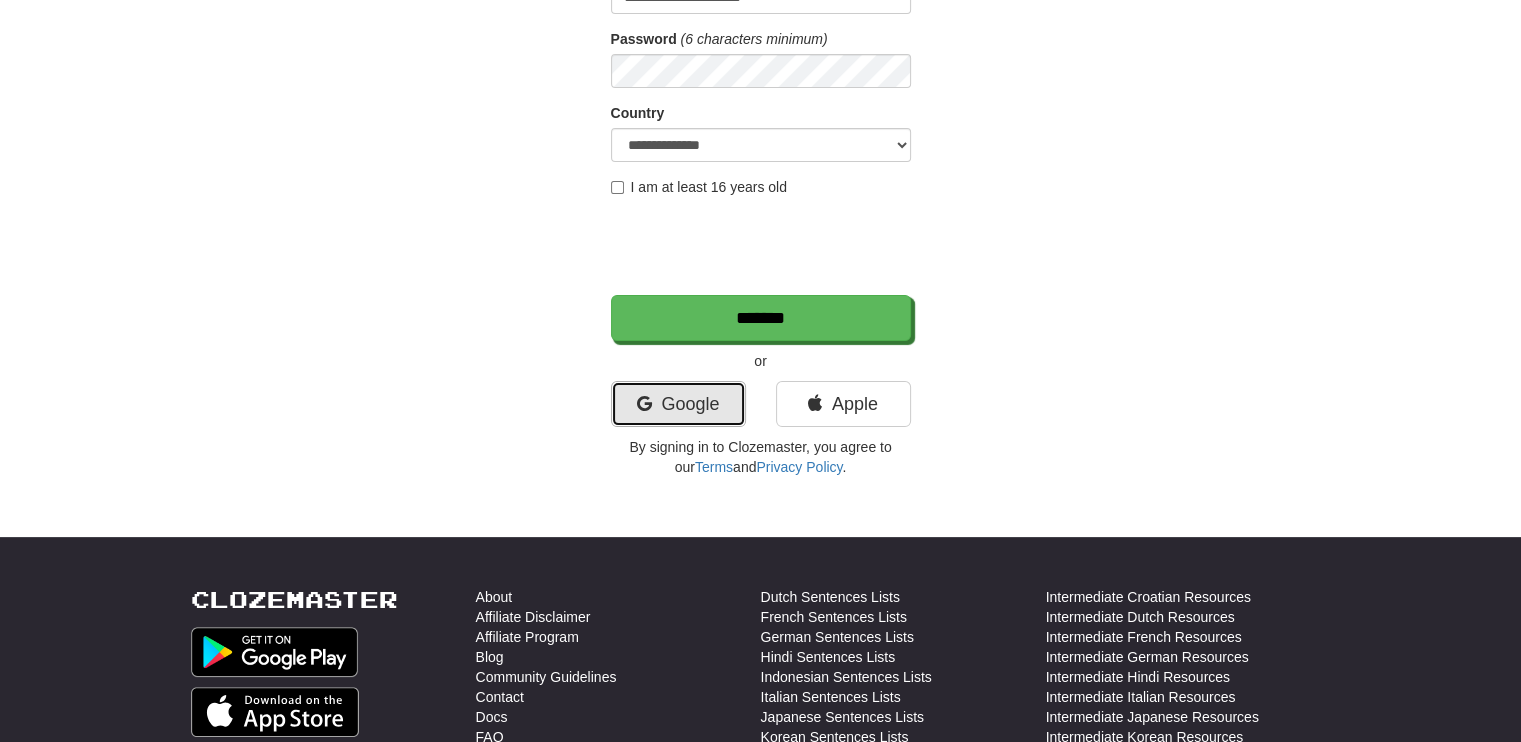 click on "Google" at bounding box center [678, 404] 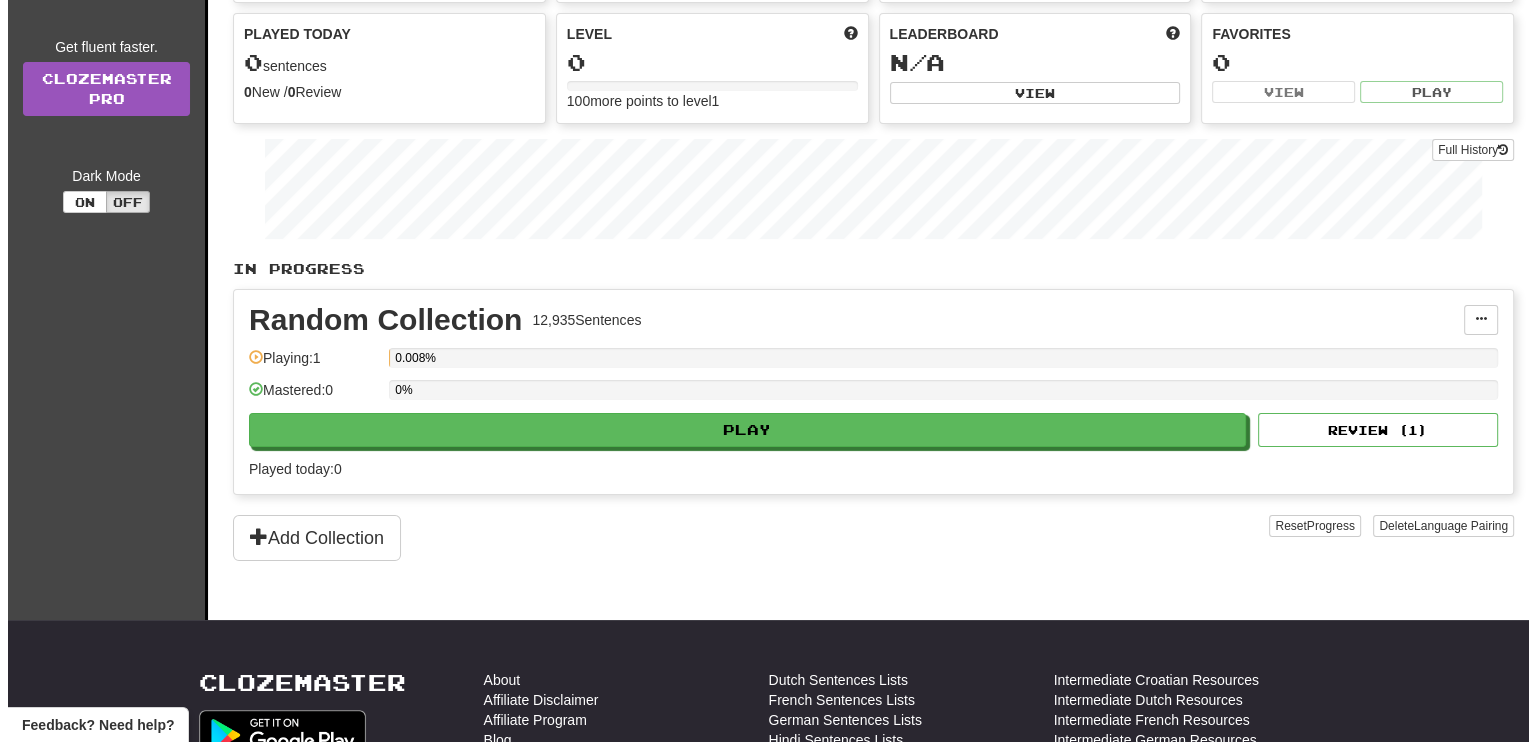 scroll, scrollTop: 200, scrollLeft: 0, axis: vertical 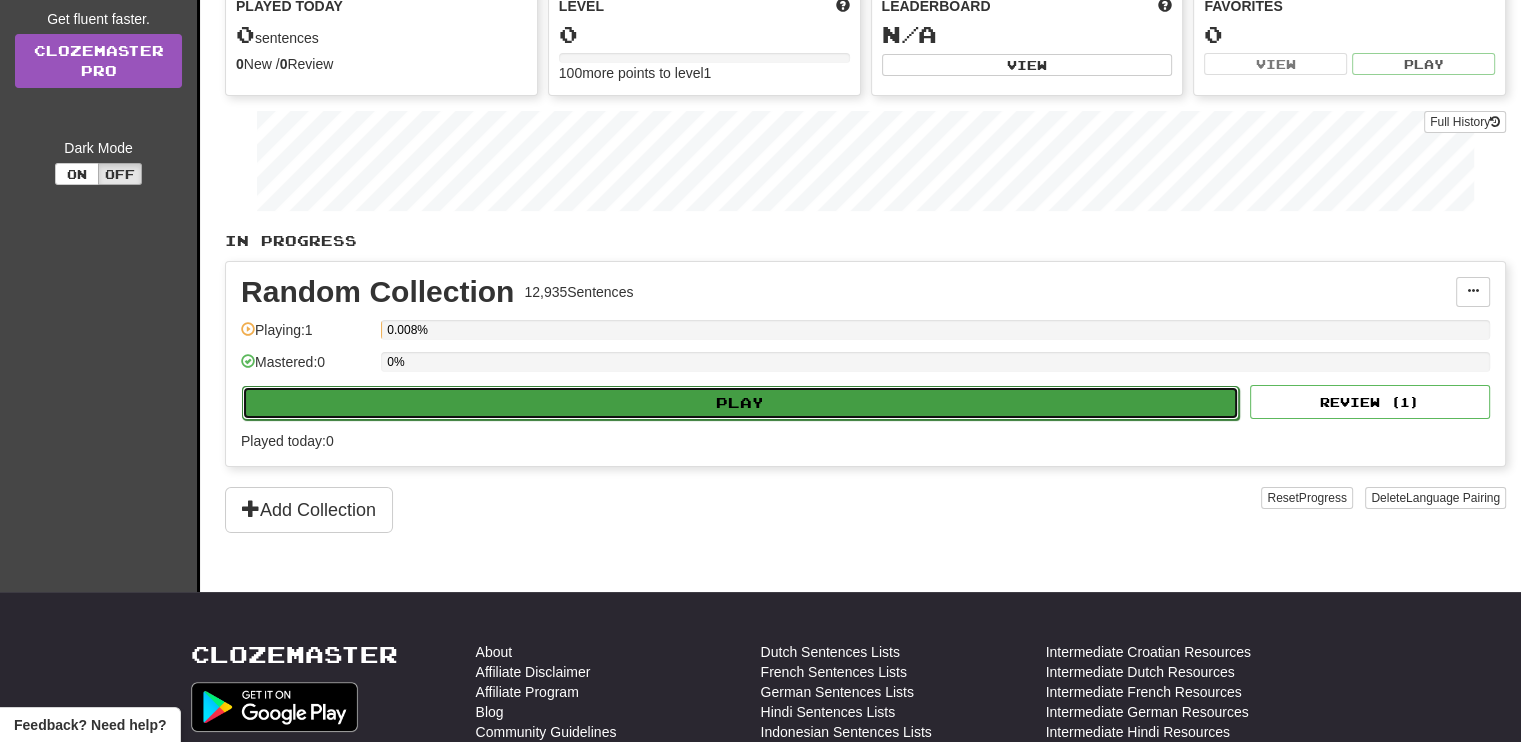 click on "Play" at bounding box center [740, 403] 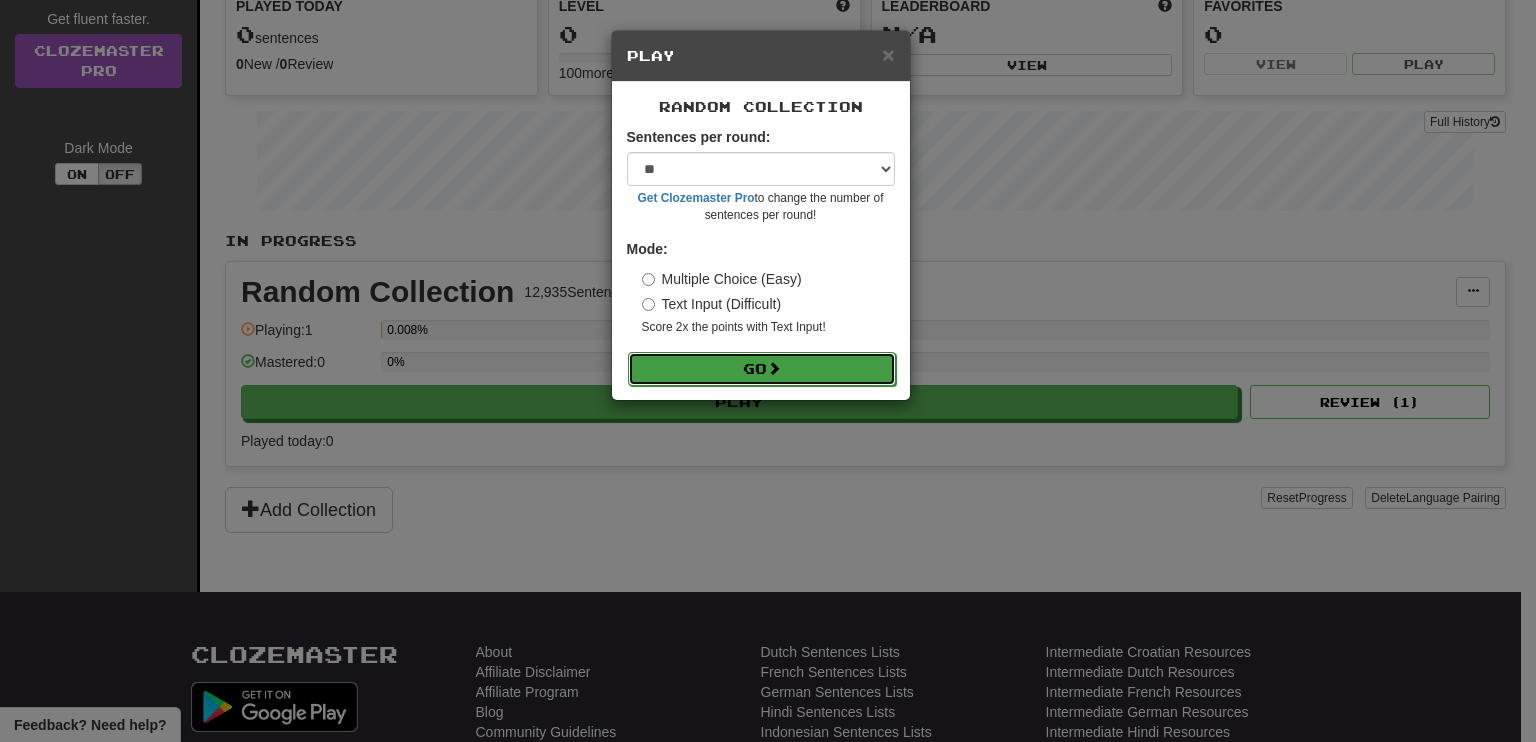 click on "Go" at bounding box center [762, 369] 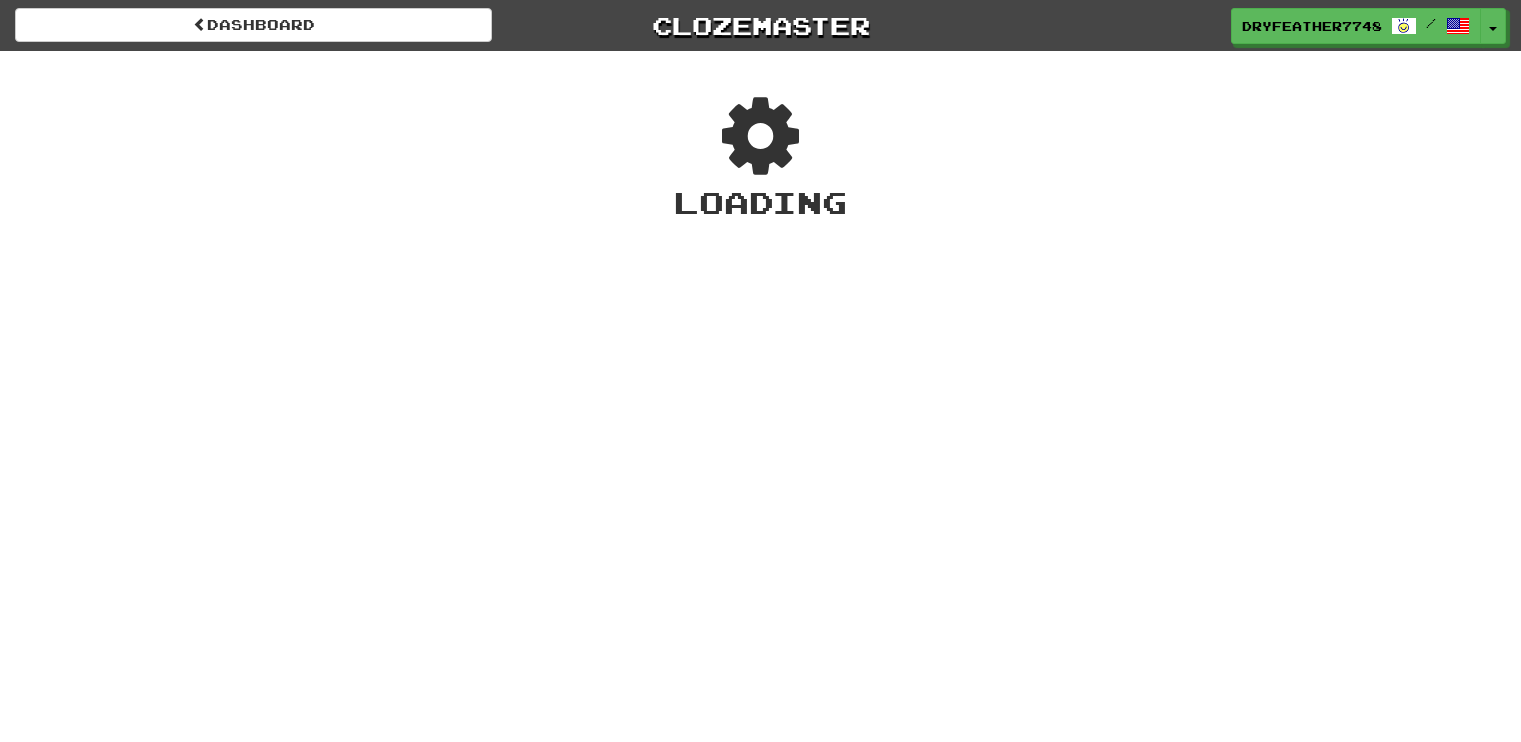 scroll, scrollTop: 0, scrollLeft: 0, axis: both 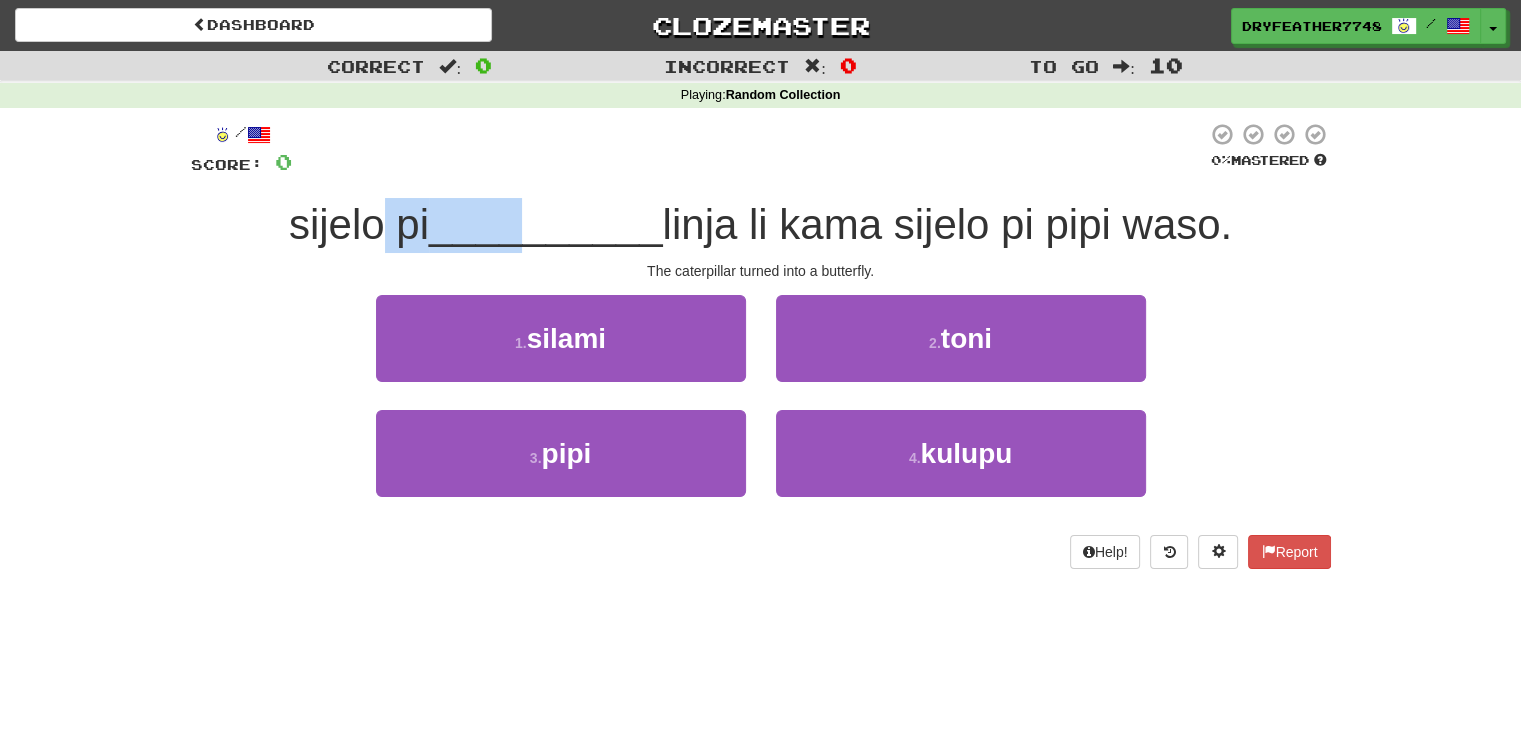 drag, startPoint x: 364, startPoint y: 230, endPoint x: 512, endPoint y: 251, distance: 149.48244 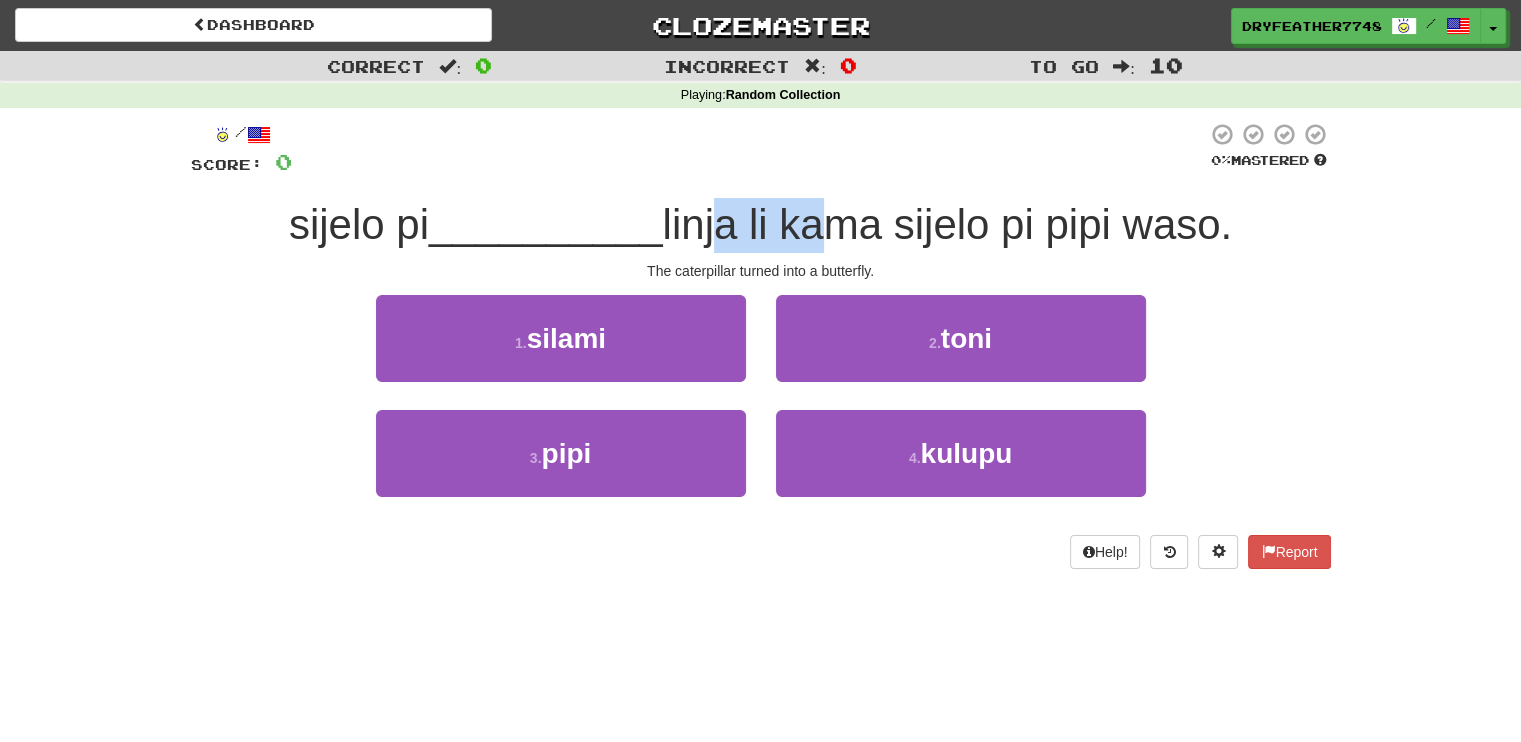 drag, startPoint x: 714, startPoint y: 251, endPoint x: 815, endPoint y: 235, distance: 102.259476 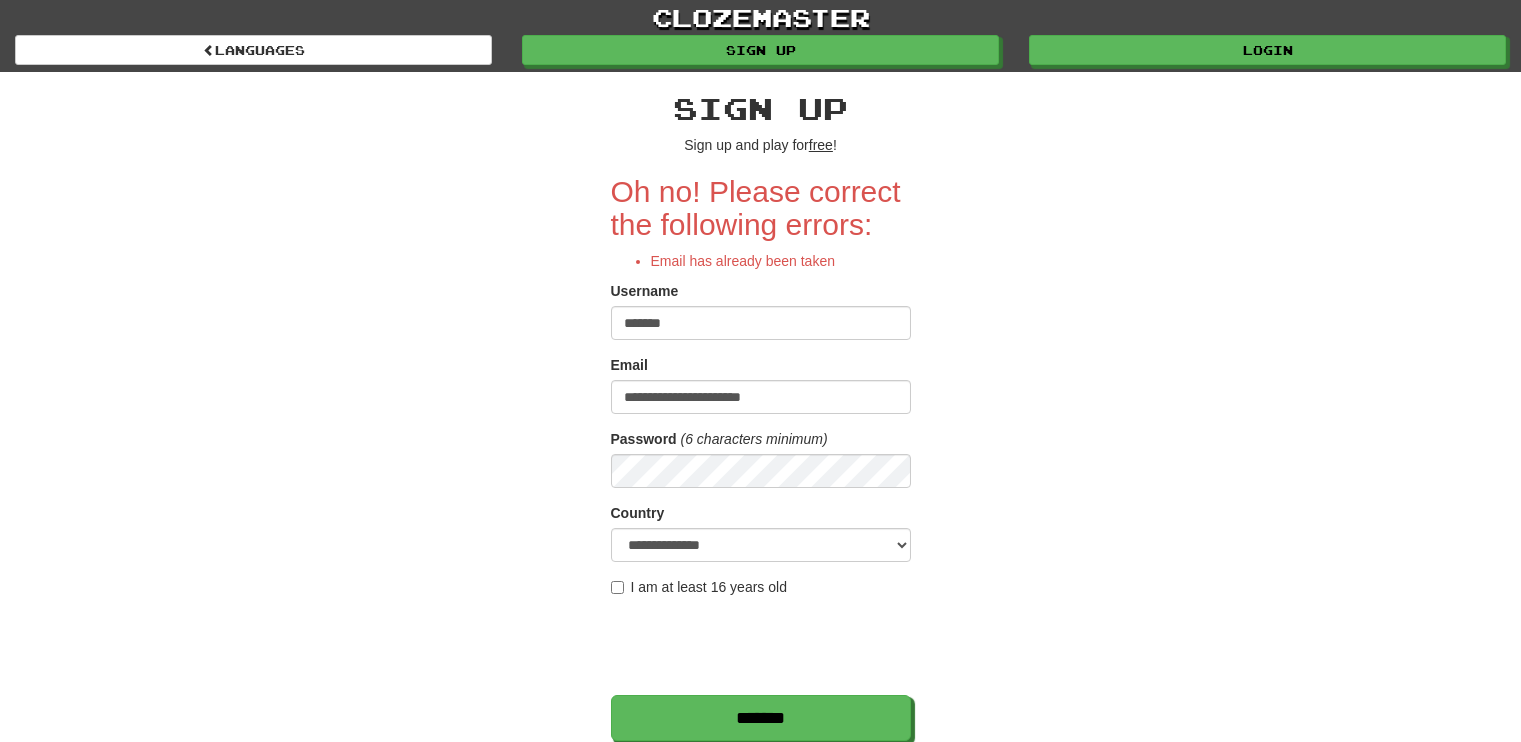 scroll, scrollTop: 0, scrollLeft: 0, axis: both 